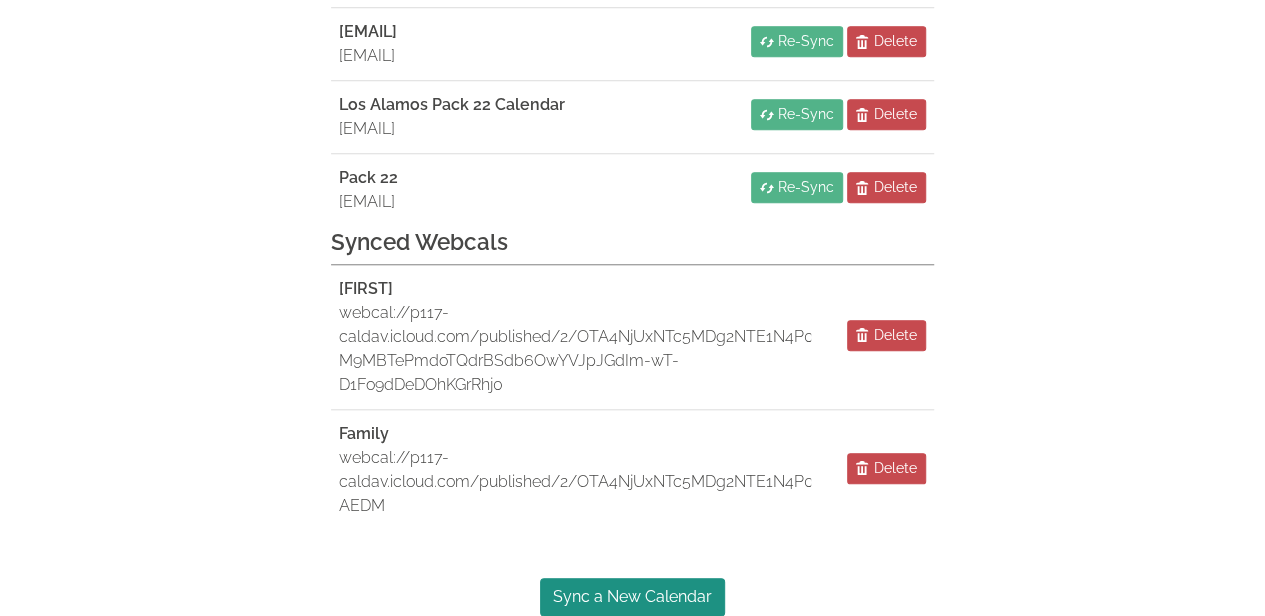 scroll, scrollTop: 864, scrollLeft: 0, axis: vertical 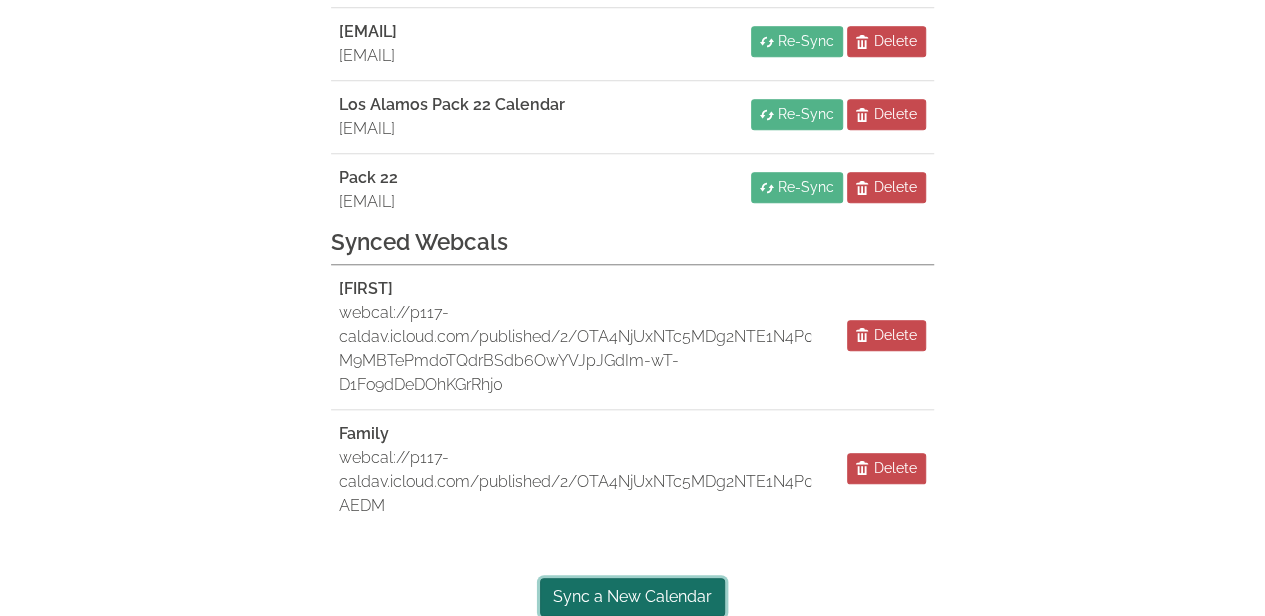 click on "Sync a New Calendar" at bounding box center (632, 597) 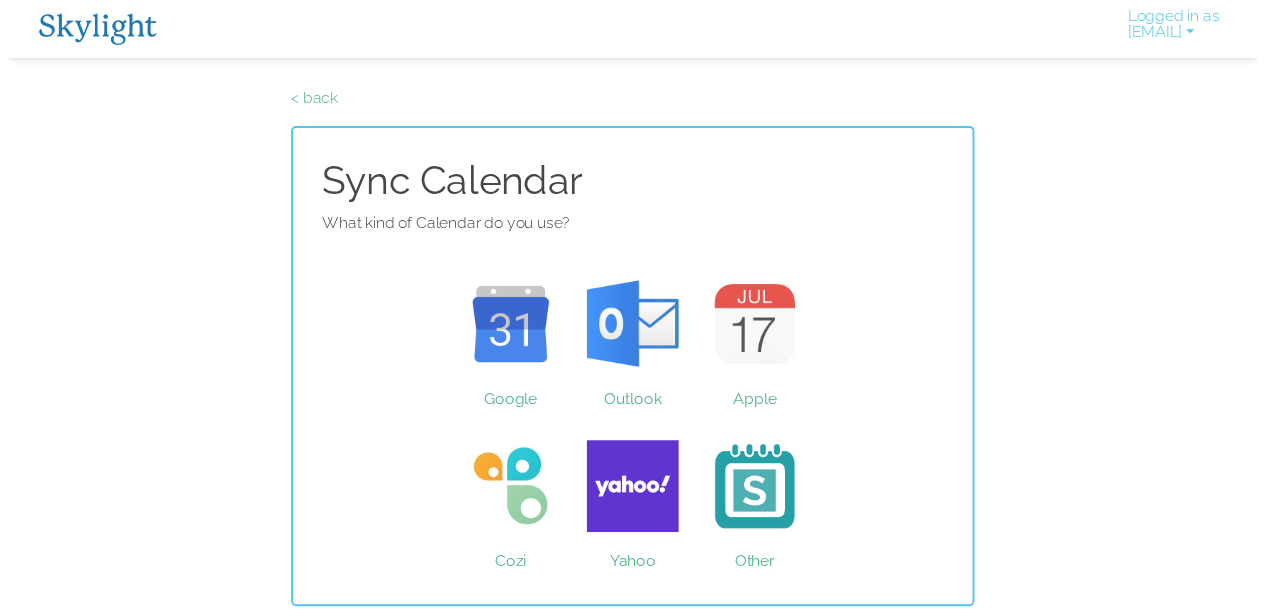 scroll, scrollTop: 0, scrollLeft: 0, axis: both 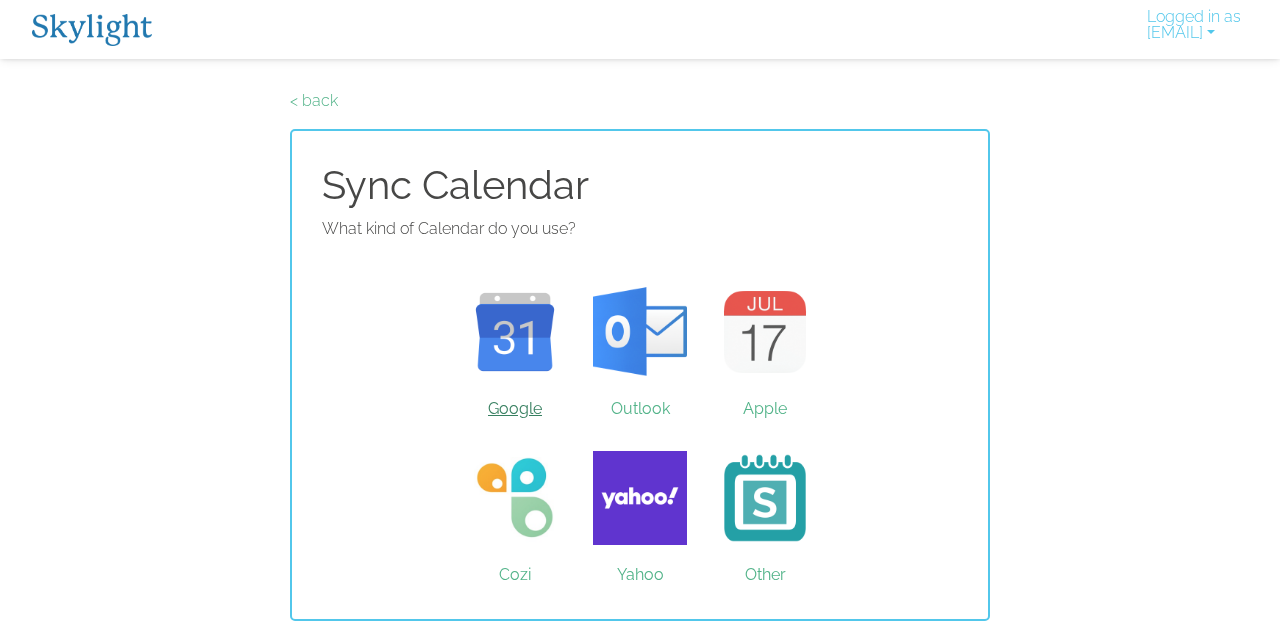 click on "Google" at bounding box center (515, 332) 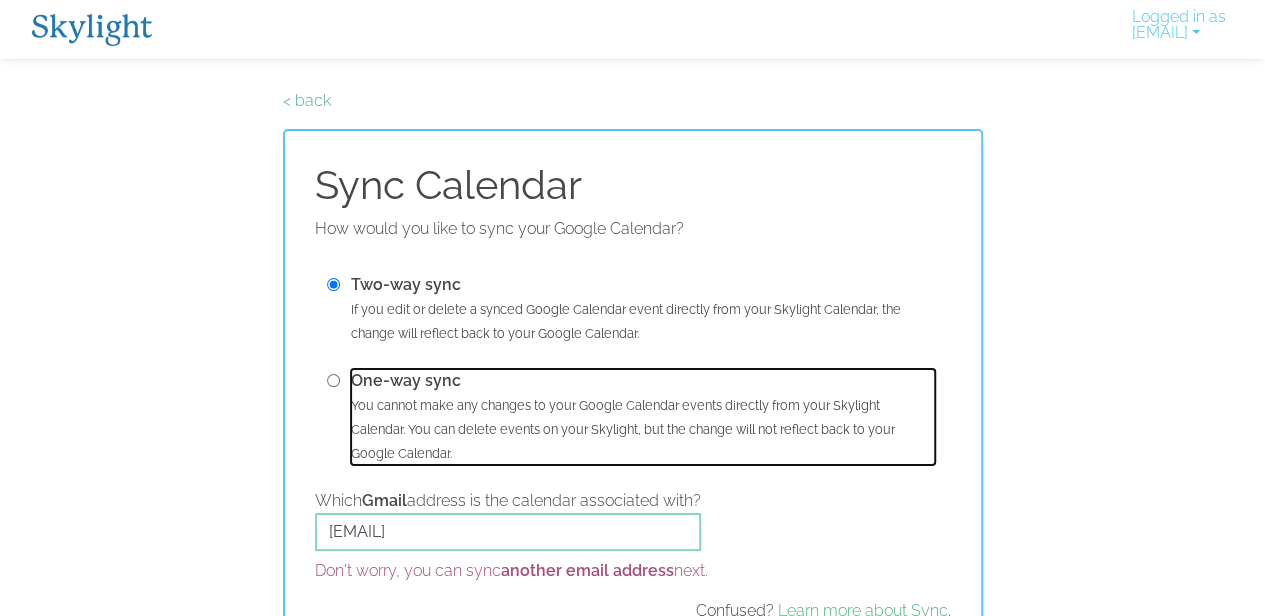 click on "One-way sync You cannot make any changes to your Google Calendar events directly from your Skylight Calendar. You can delete events on your Skylight, but the change will not reflect back to your Google Calendar." at bounding box center (643, 417) 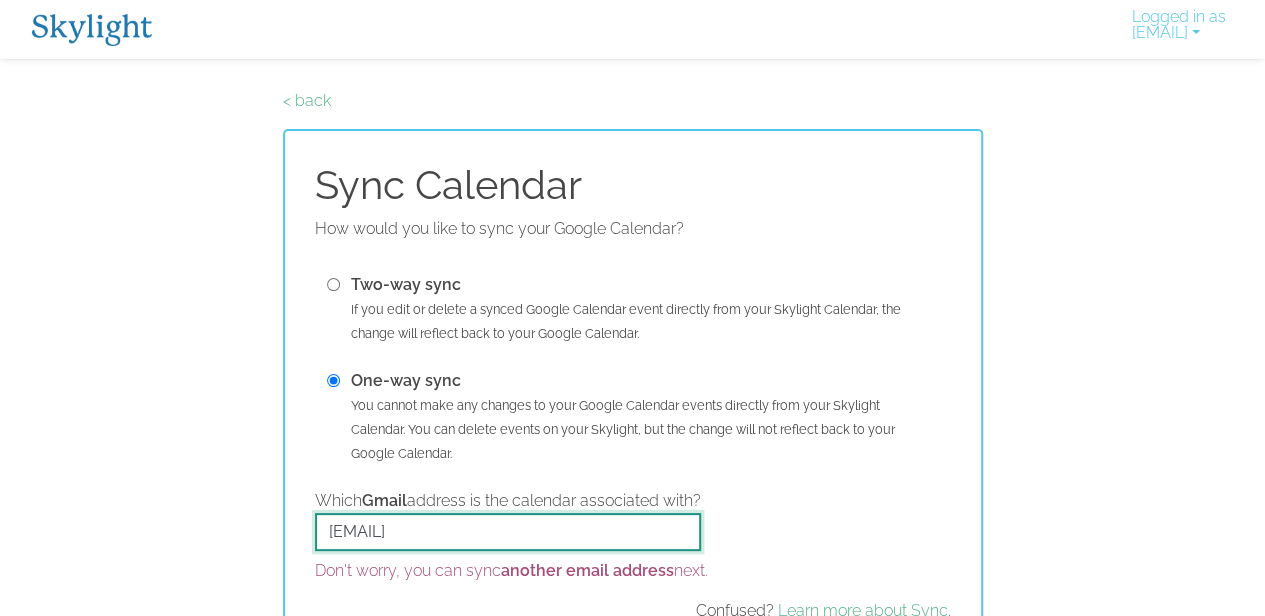 drag, startPoint x: 563, startPoint y: 533, endPoint x: 226, endPoint y: 488, distance: 339.99118 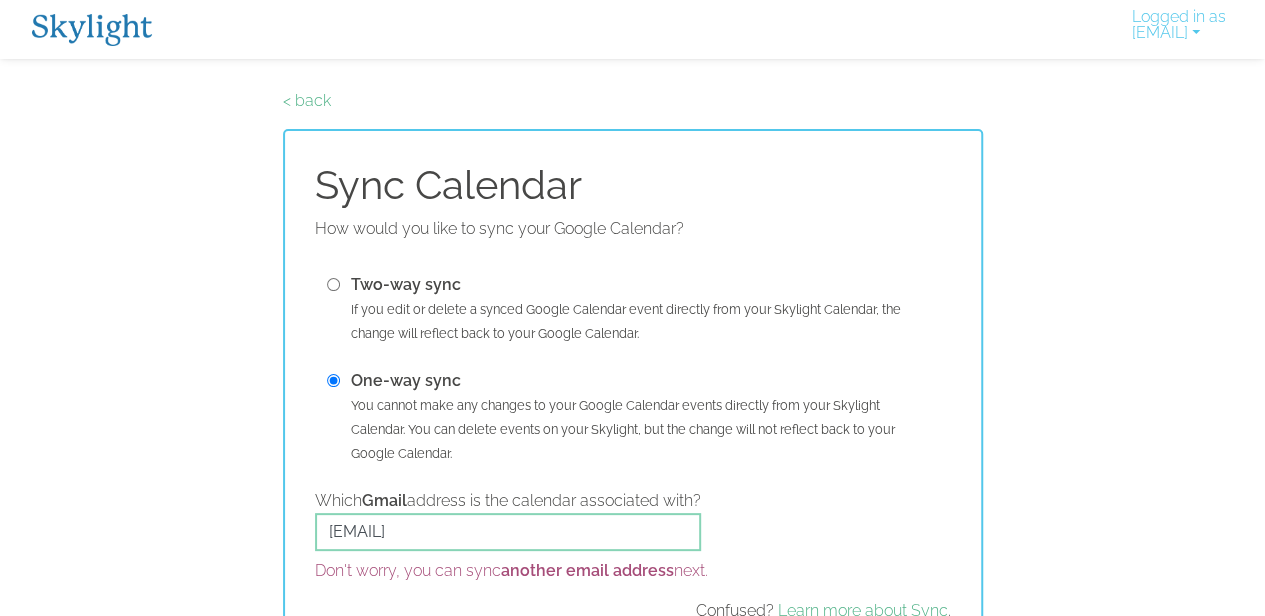 scroll, scrollTop: 4, scrollLeft: 0, axis: vertical 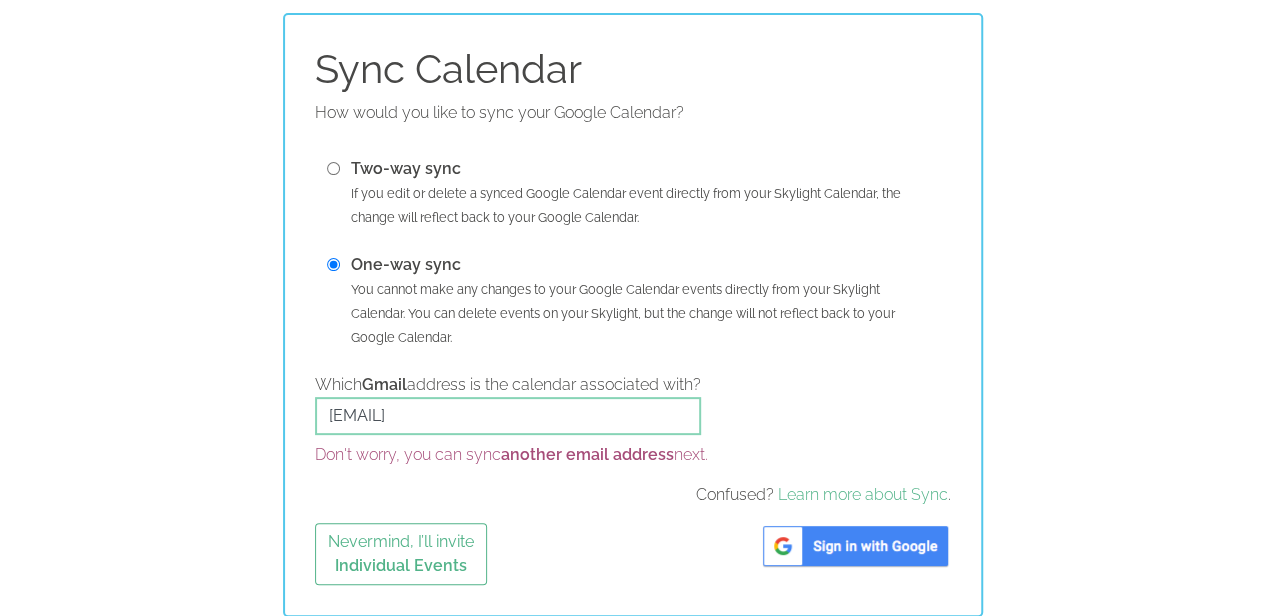 click at bounding box center [855, 546] 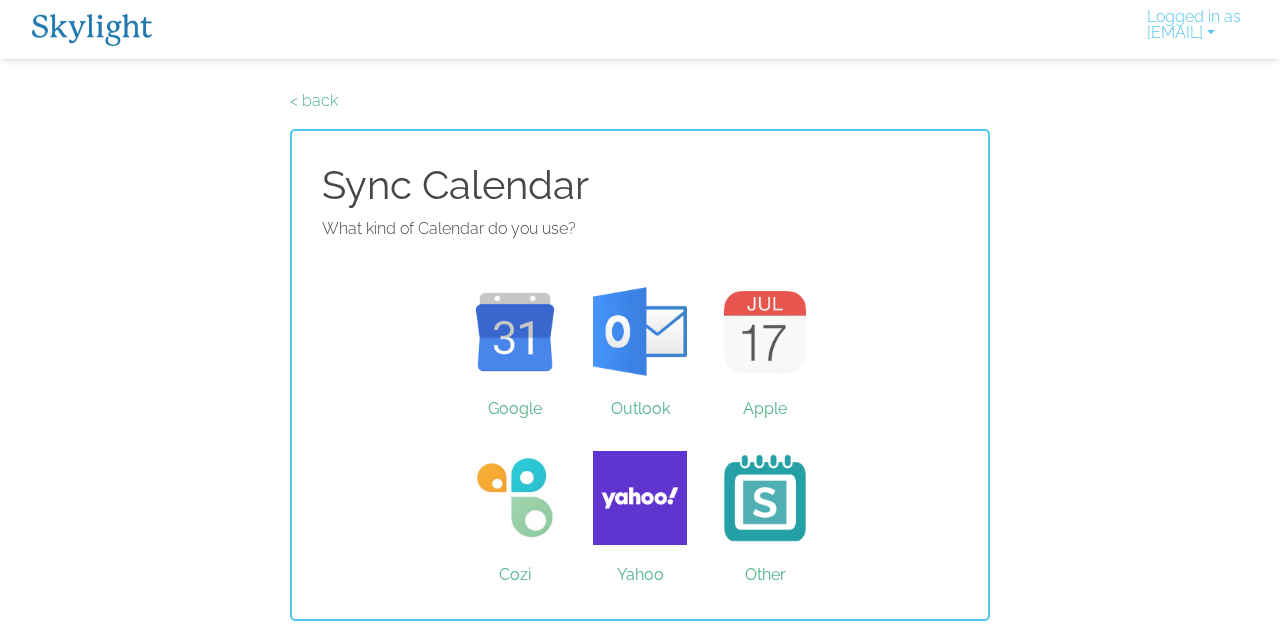 scroll, scrollTop: 0, scrollLeft: 0, axis: both 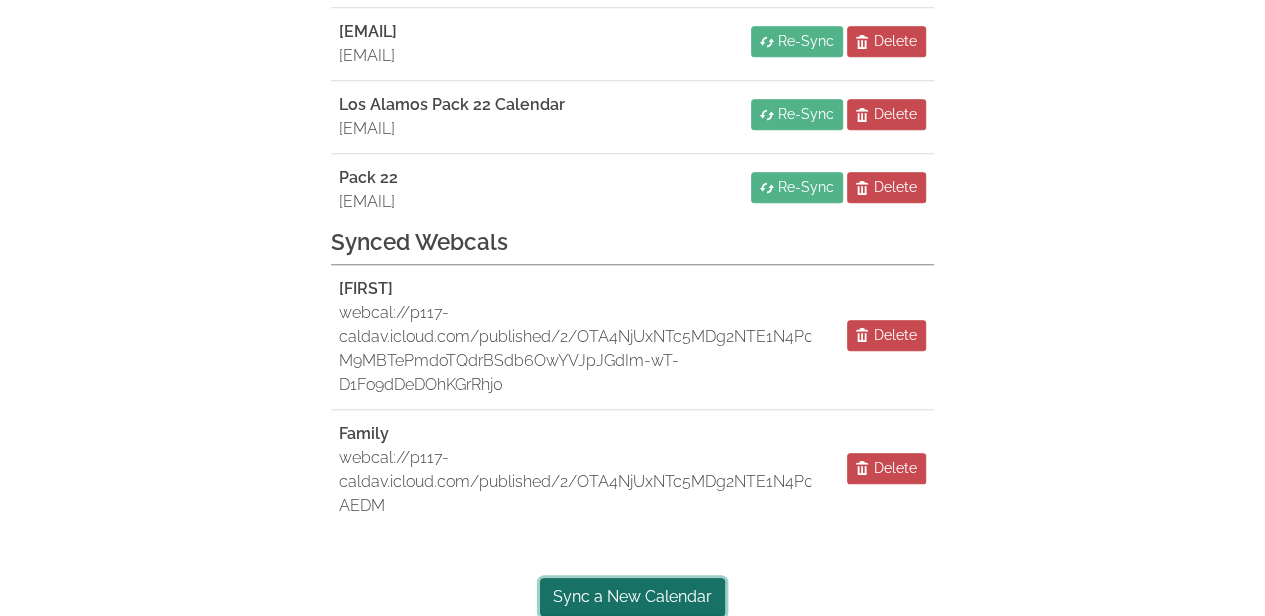 click on "Sync a New Calendar" at bounding box center (632, 597) 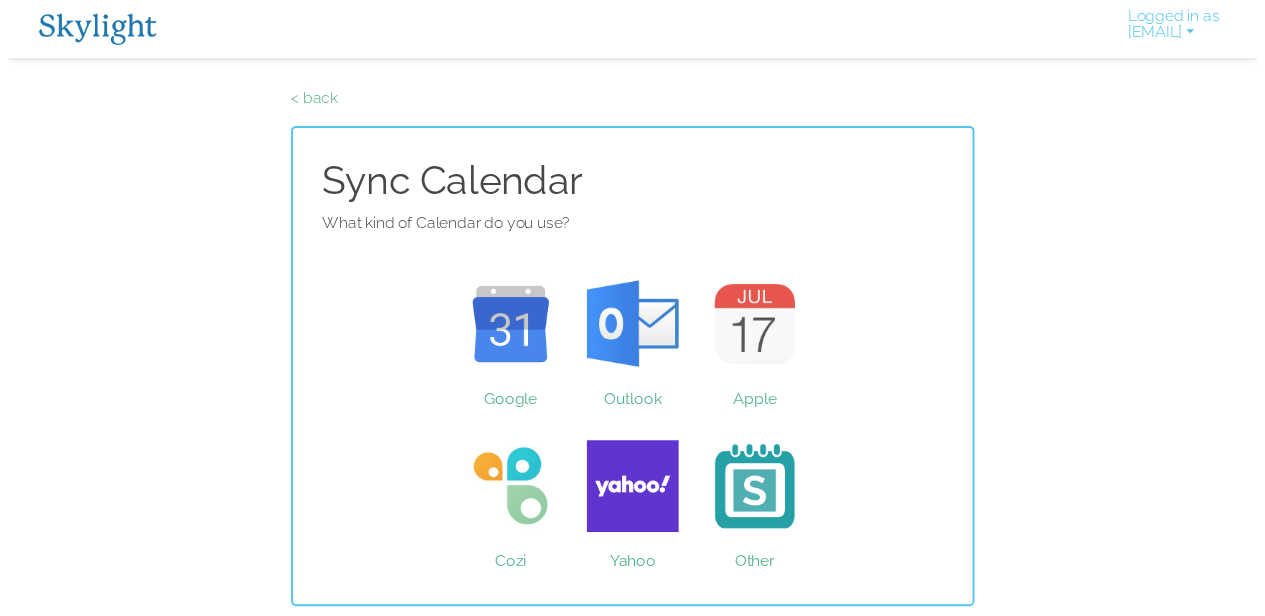 scroll, scrollTop: 0, scrollLeft: 0, axis: both 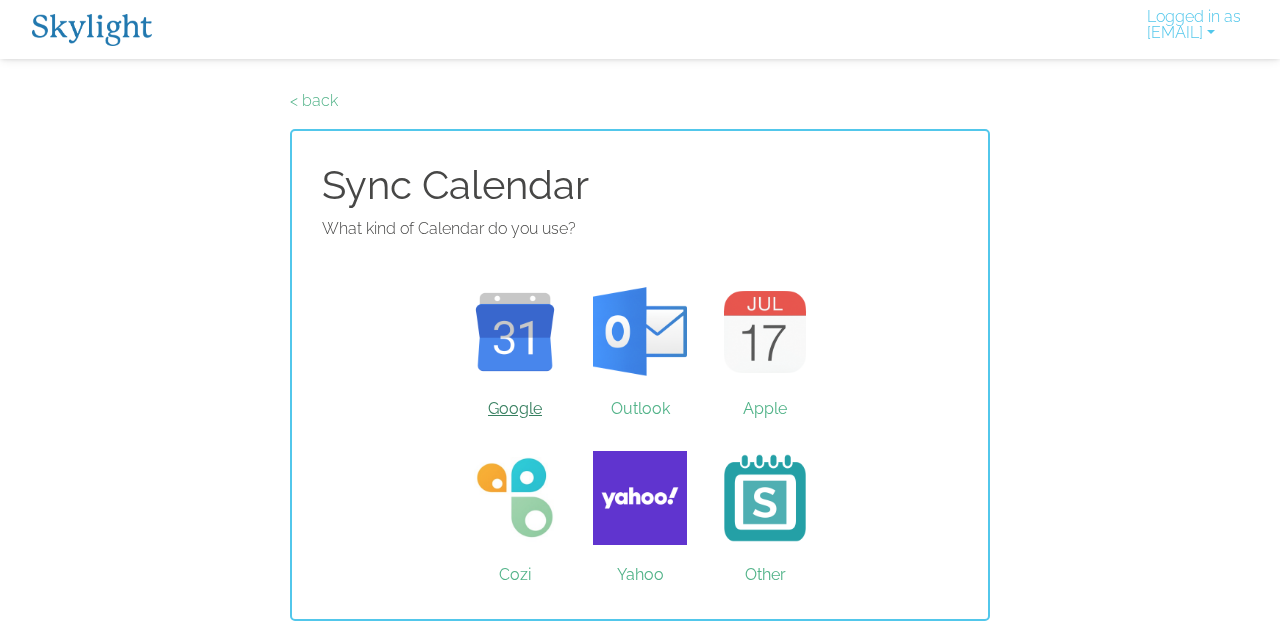 click on "Google" at bounding box center [515, 332] 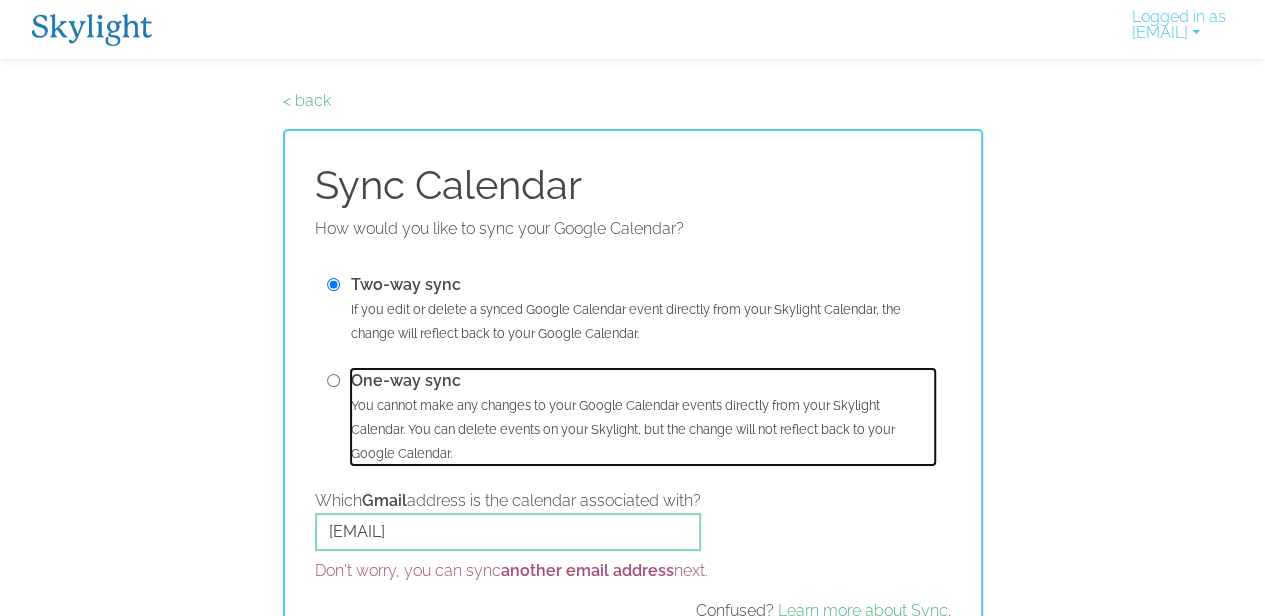 click on "One-way sync You cannot make any changes to your Google Calendar events directly from your Skylight Calendar. You can delete events on your Skylight, but the change will not reflect back to your Google Calendar." at bounding box center (643, 417) 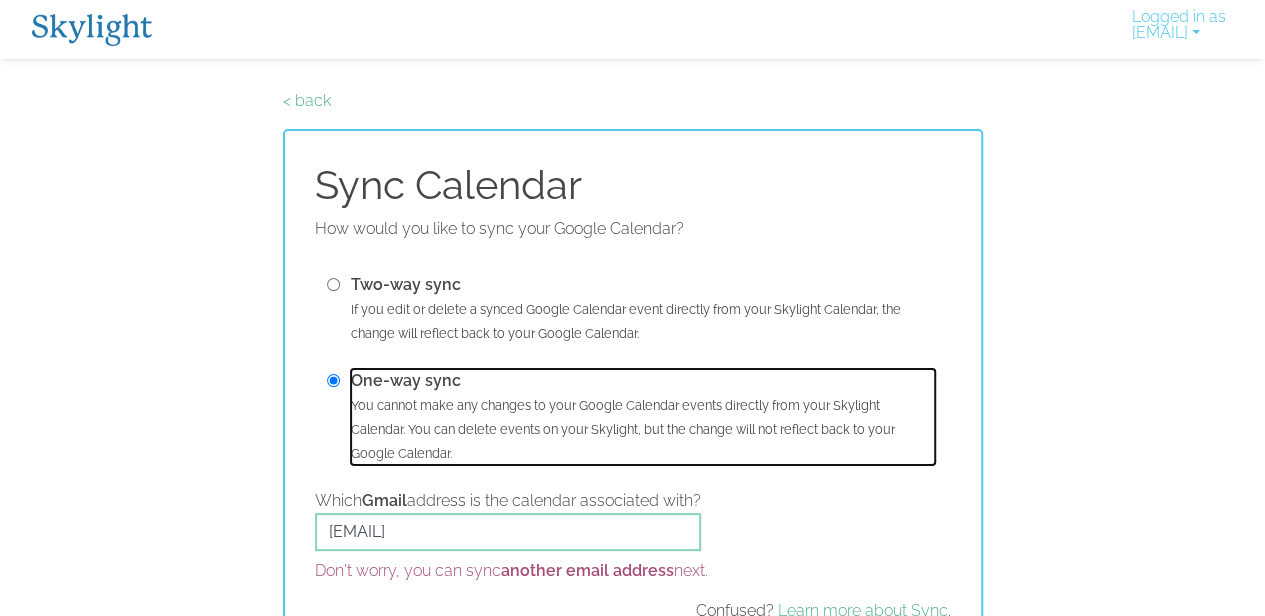 type 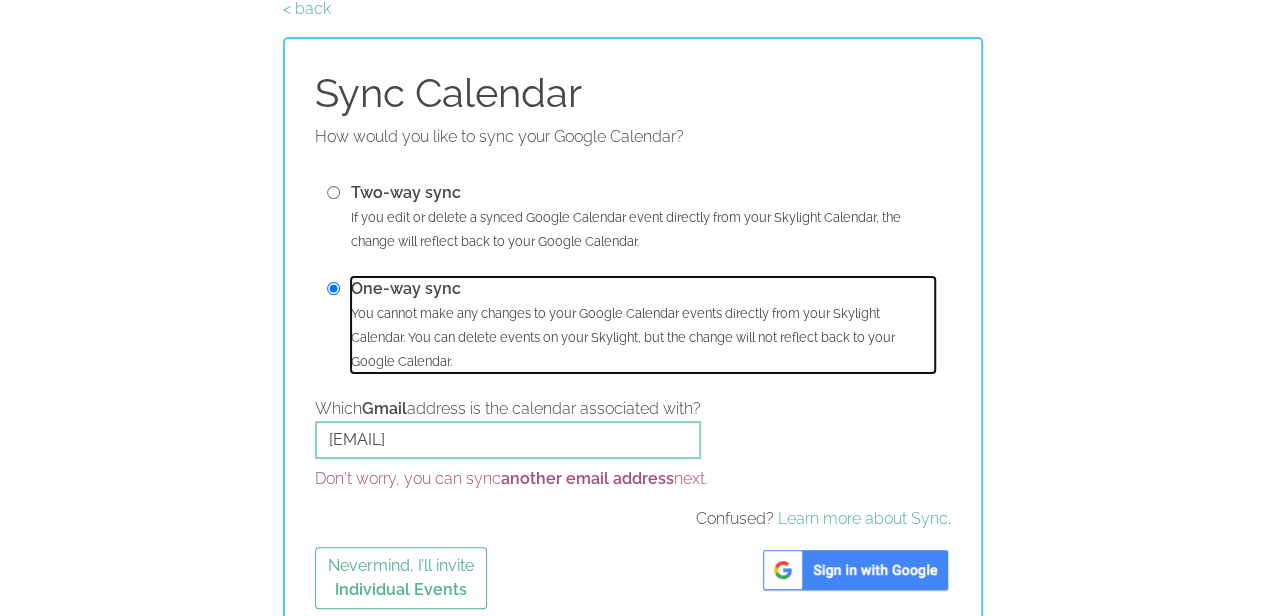 scroll, scrollTop: 116, scrollLeft: 0, axis: vertical 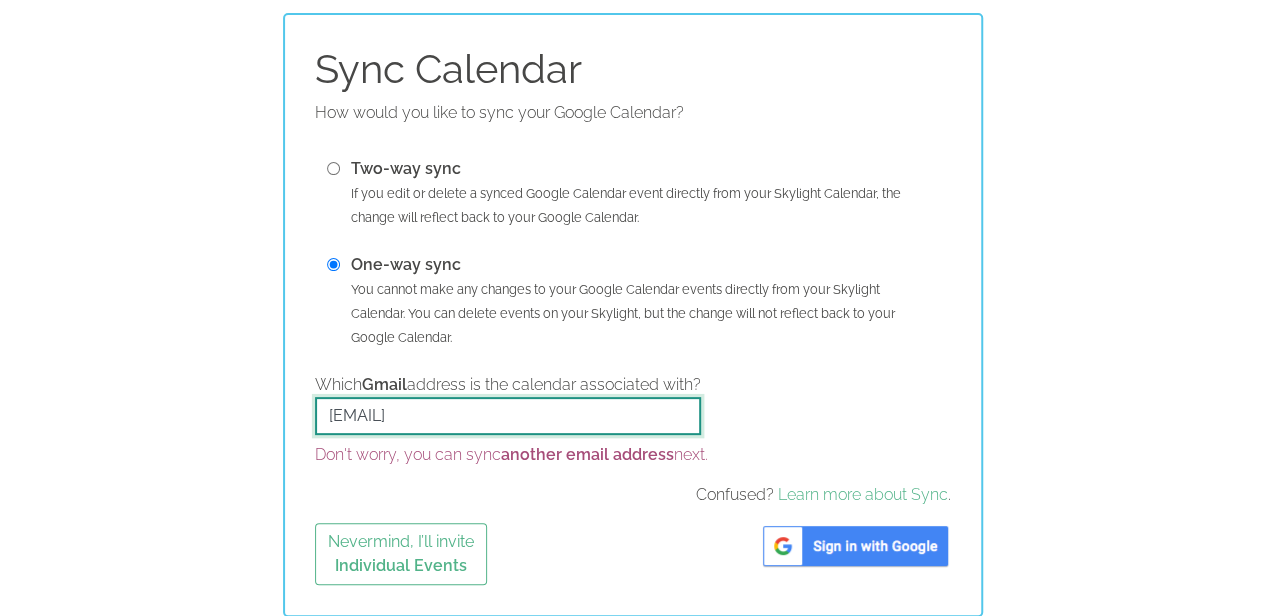 drag, startPoint x: 449, startPoint y: 413, endPoint x: 208, endPoint y: 473, distance: 248.3566 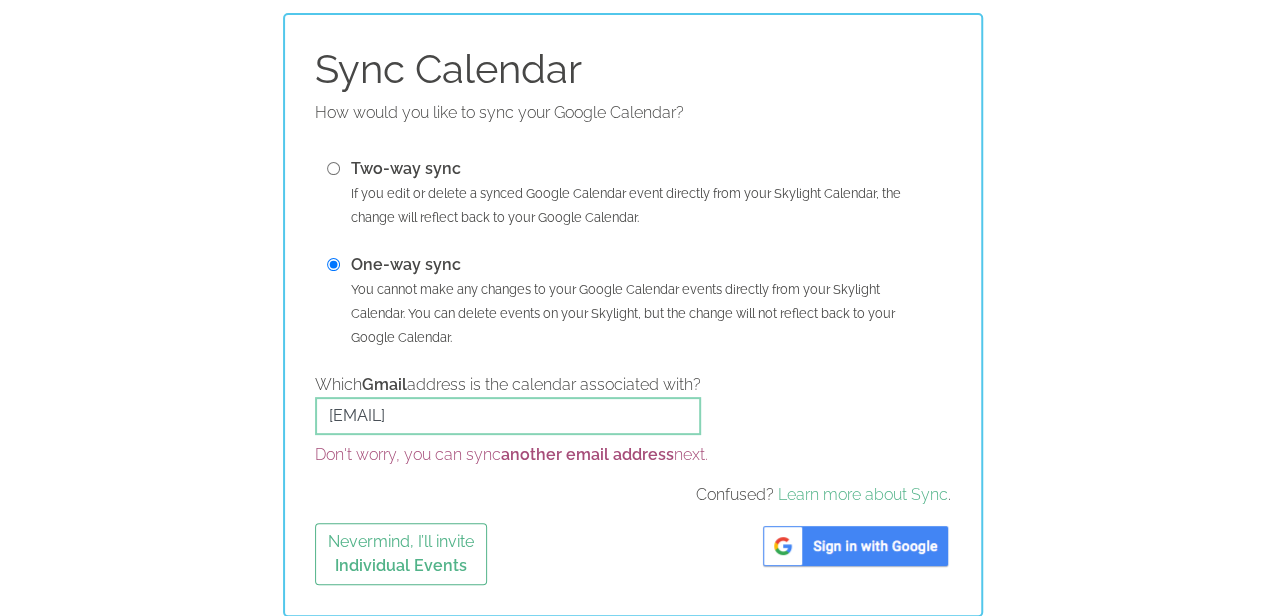 click at bounding box center [855, 546] 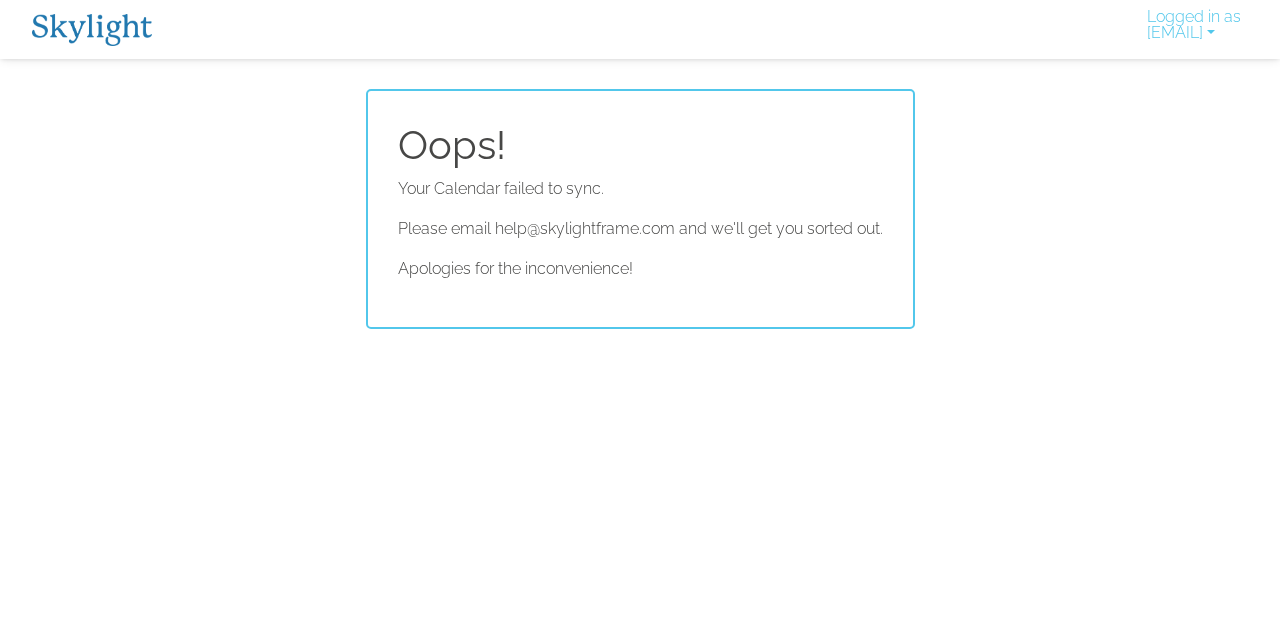 scroll, scrollTop: 0, scrollLeft: 0, axis: both 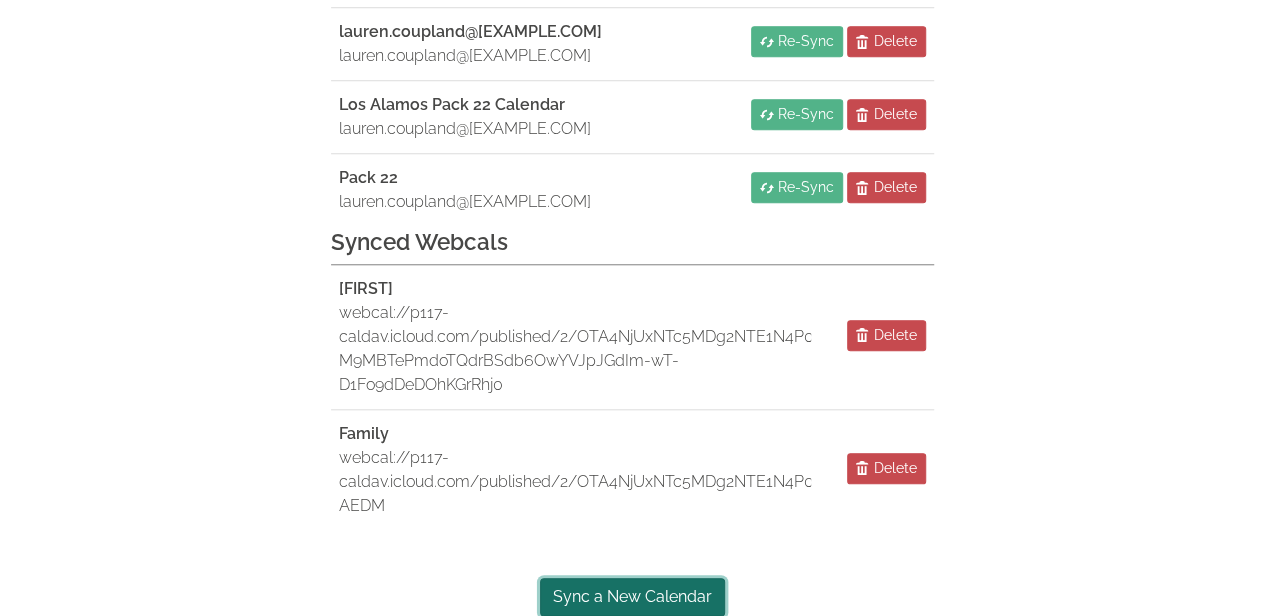 click on "Sync a New Calendar" at bounding box center [632, 597] 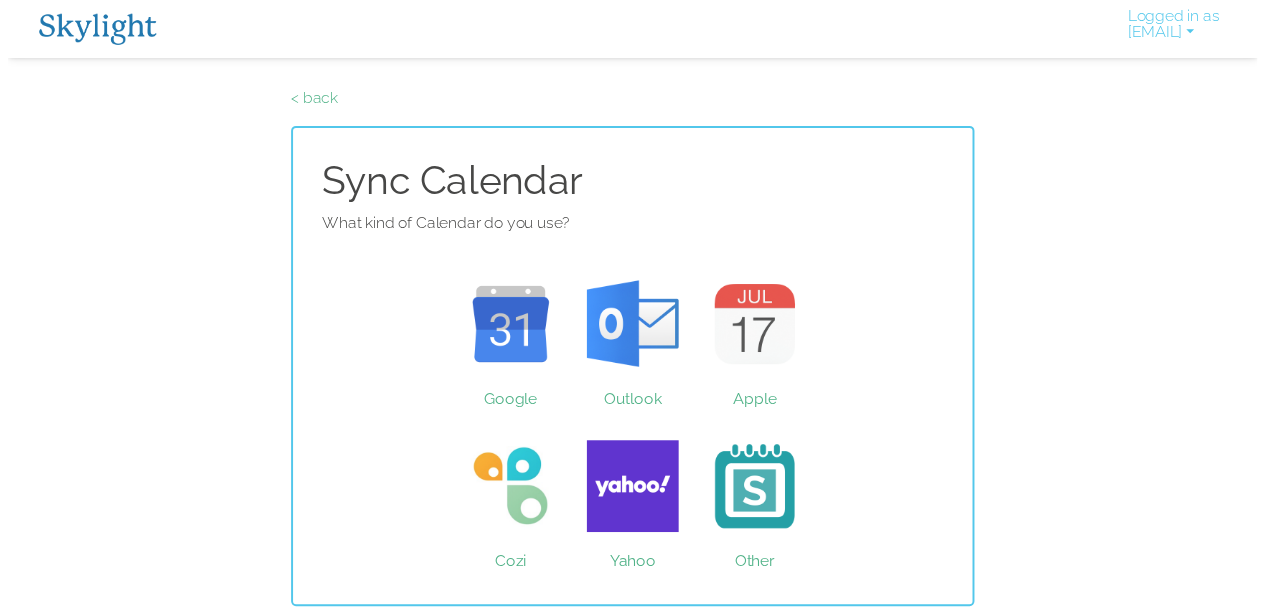 scroll, scrollTop: 0, scrollLeft: 0, axis: both 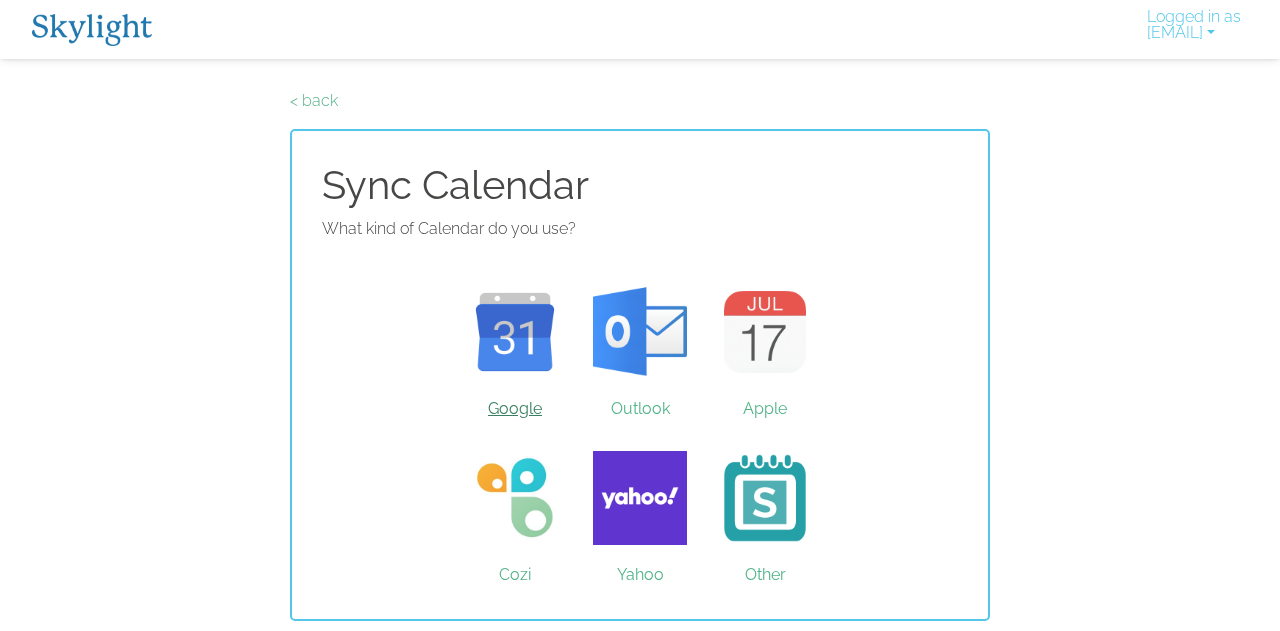 click on "Google" at bounding box center [515, 332] 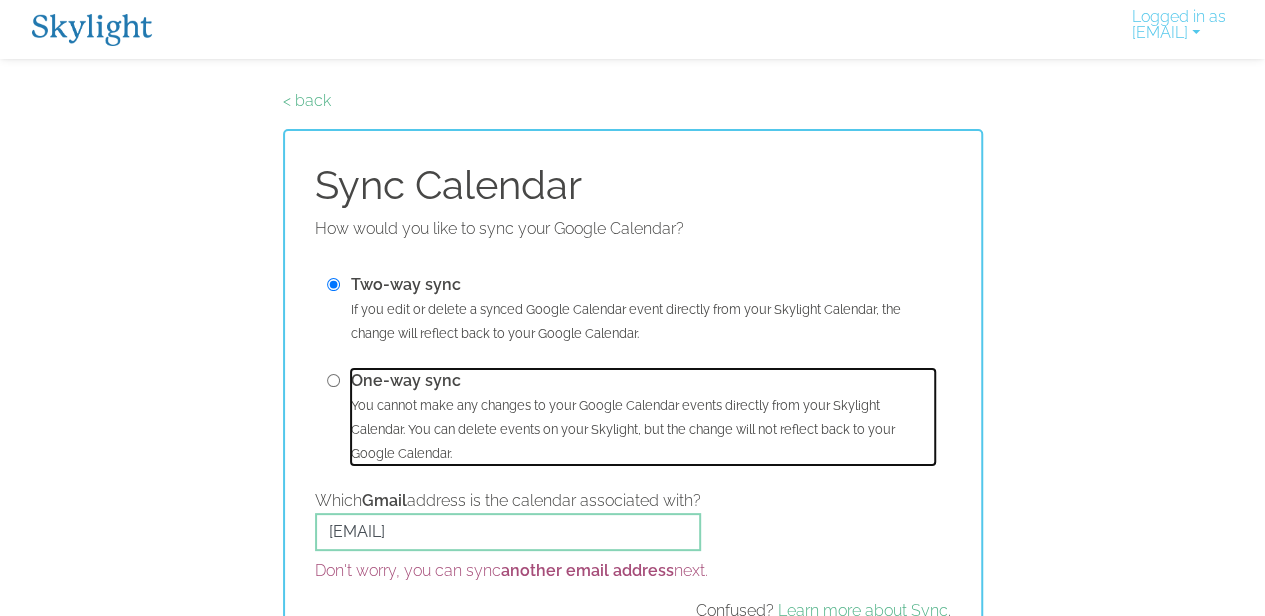 click on "One-way sync" at bounding box center (406, 380) 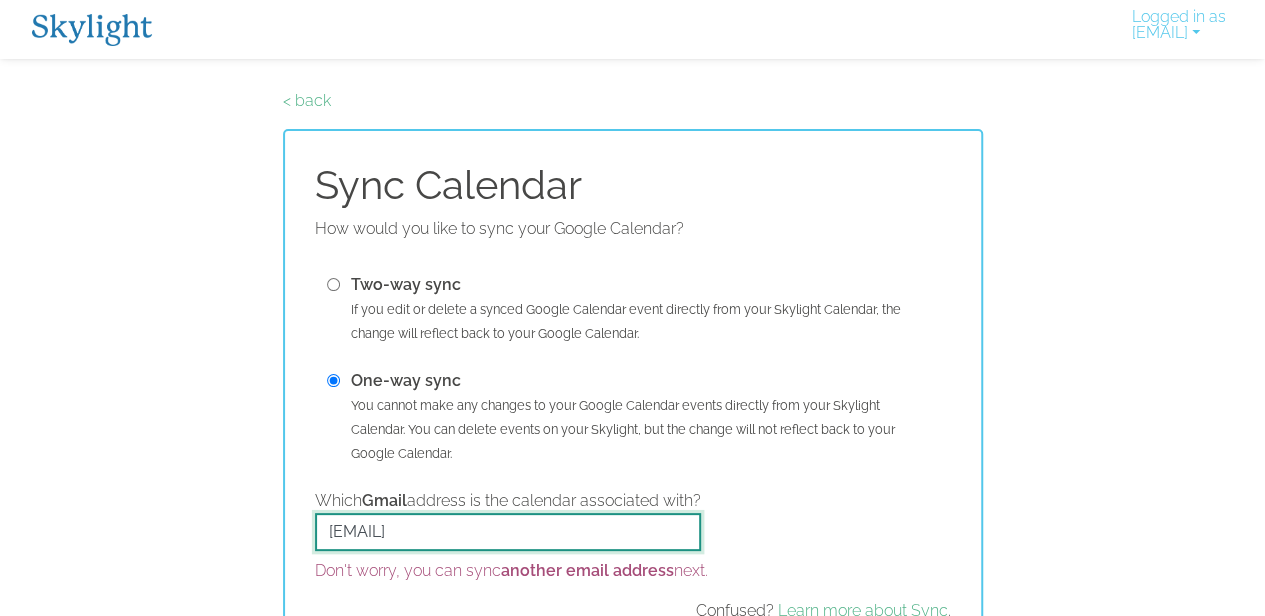 drag, startPoint x: 446, startPoint y: 531, endPoint x: 177, endPoint y: 579, distance: 273.24896 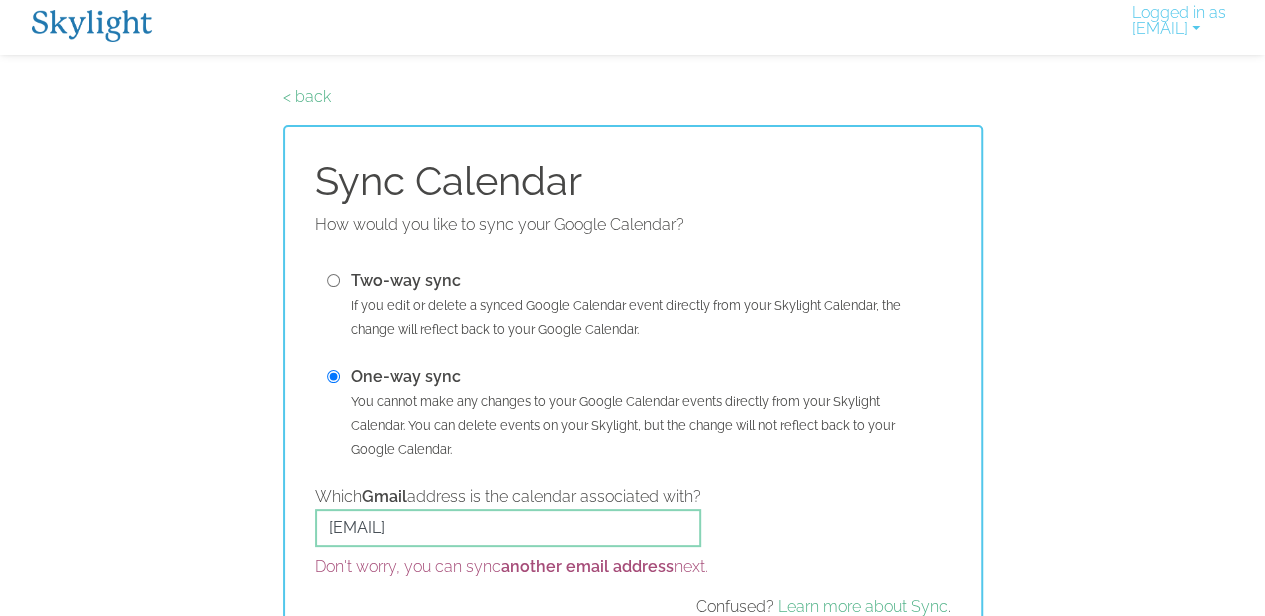 scroll, scrollTop: 116, scrollLeft: 0, axis: vertical 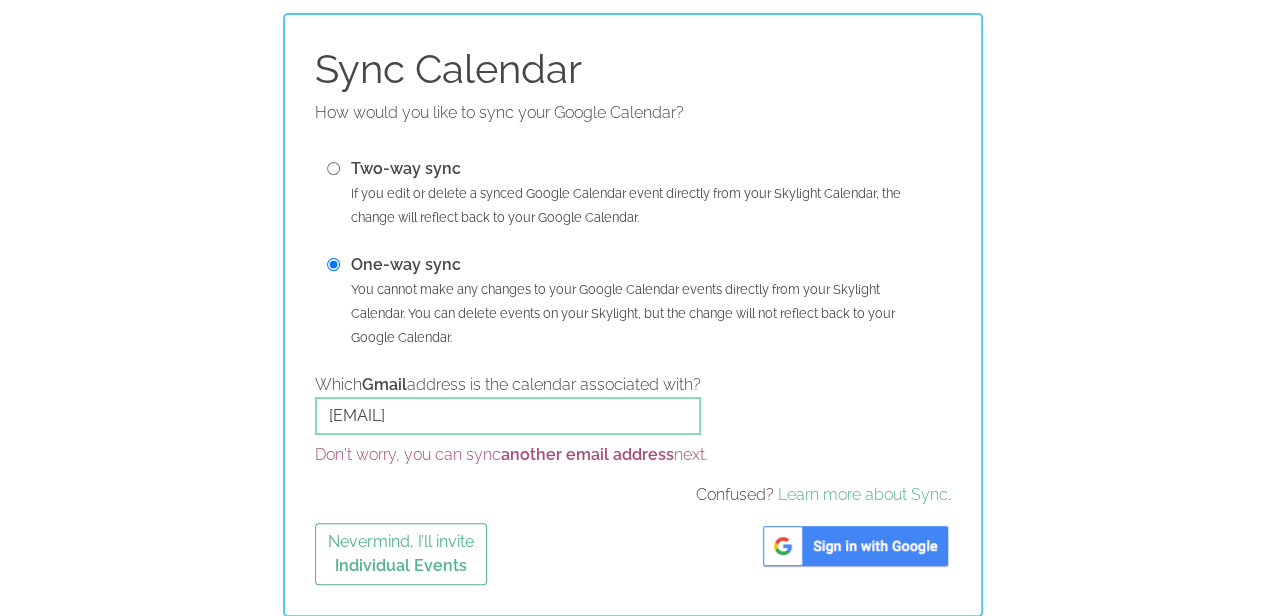 click at bounding box center [855, 546] 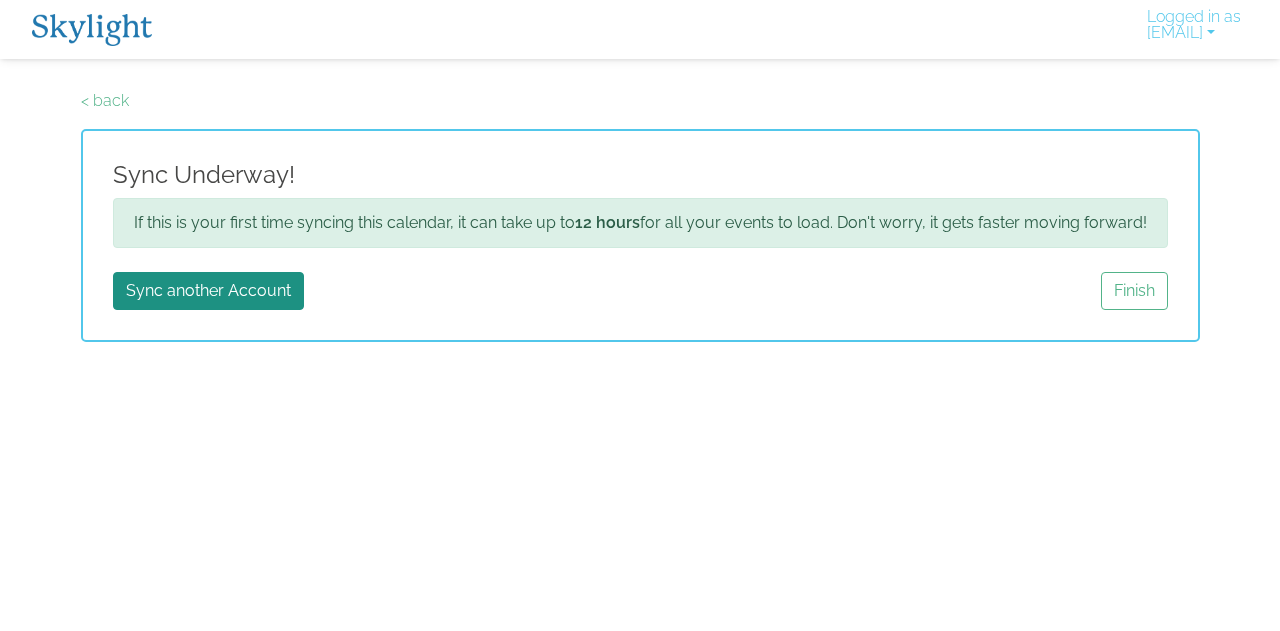 scroll, scrollTop: 0, scrollLeft: 0, axis: both 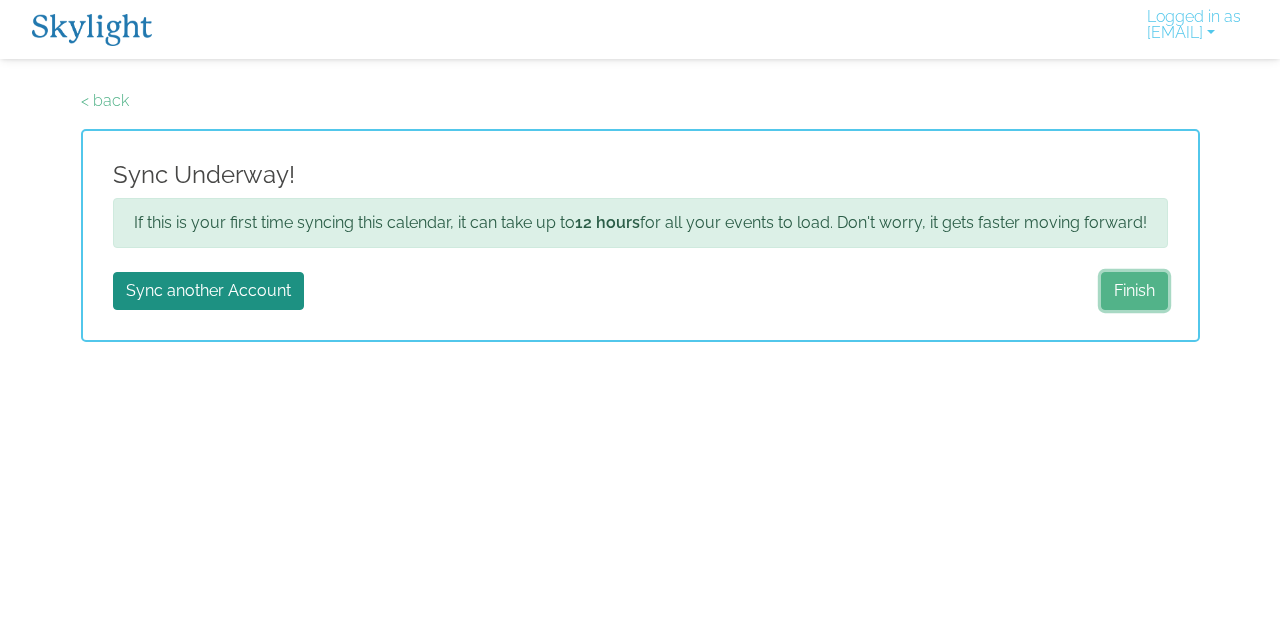 click on "Finish" at bounding box center [1134, 291] 